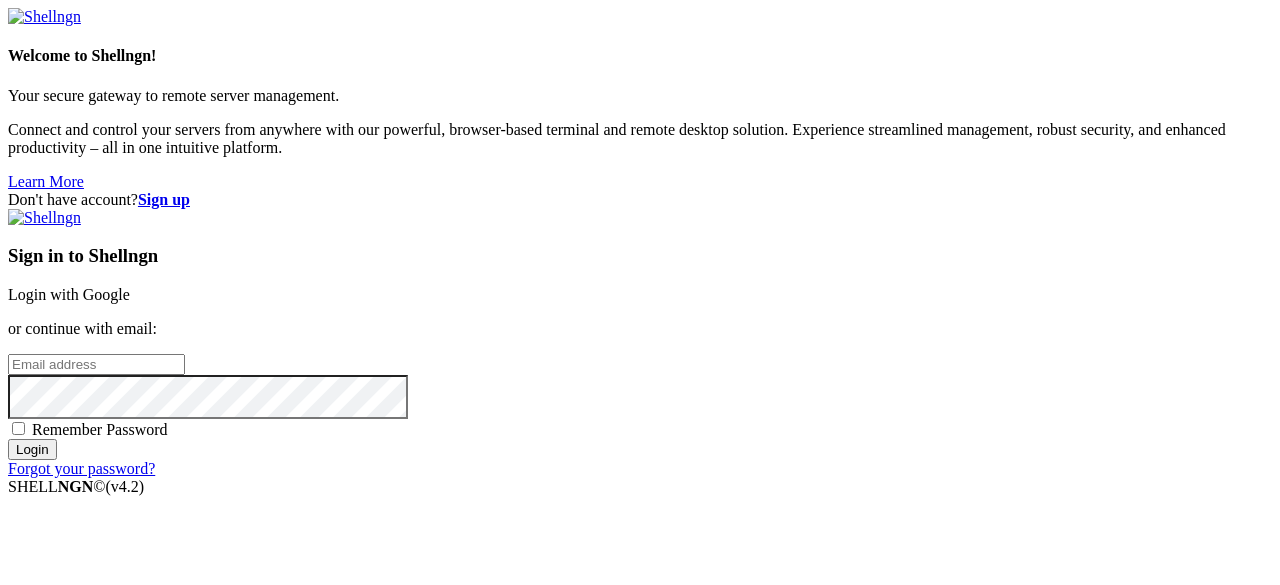 scroll, scrollTop: 0, scrollLeft: 0, axis: both 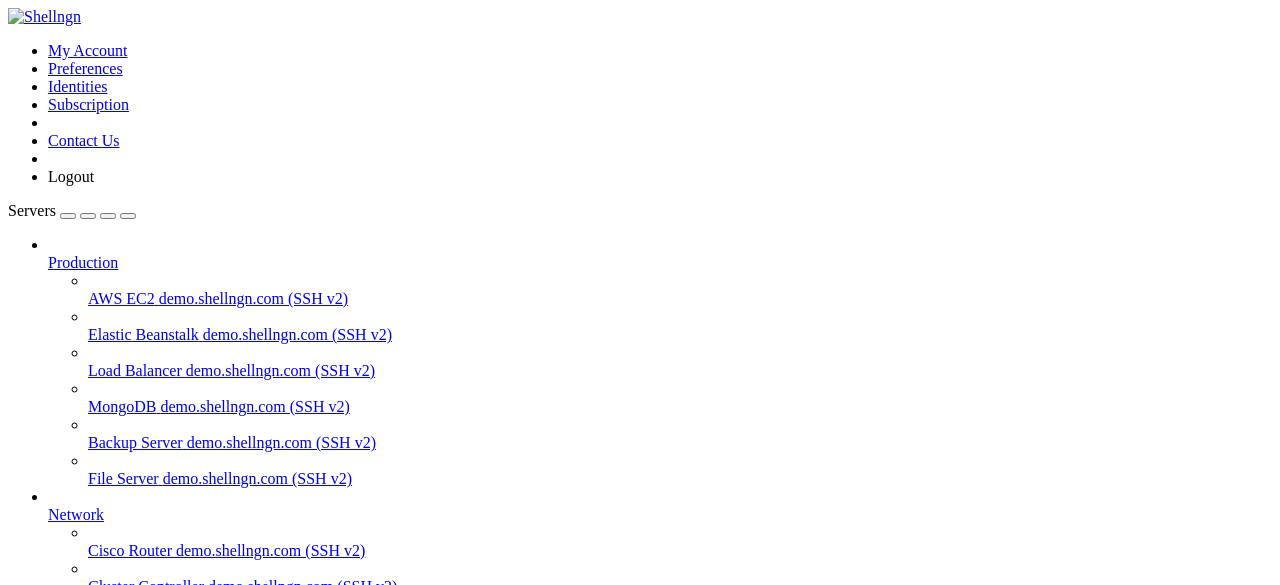 click on "[IP_ADDRESS] (SSH v2)" at bounding box center (199, 730) 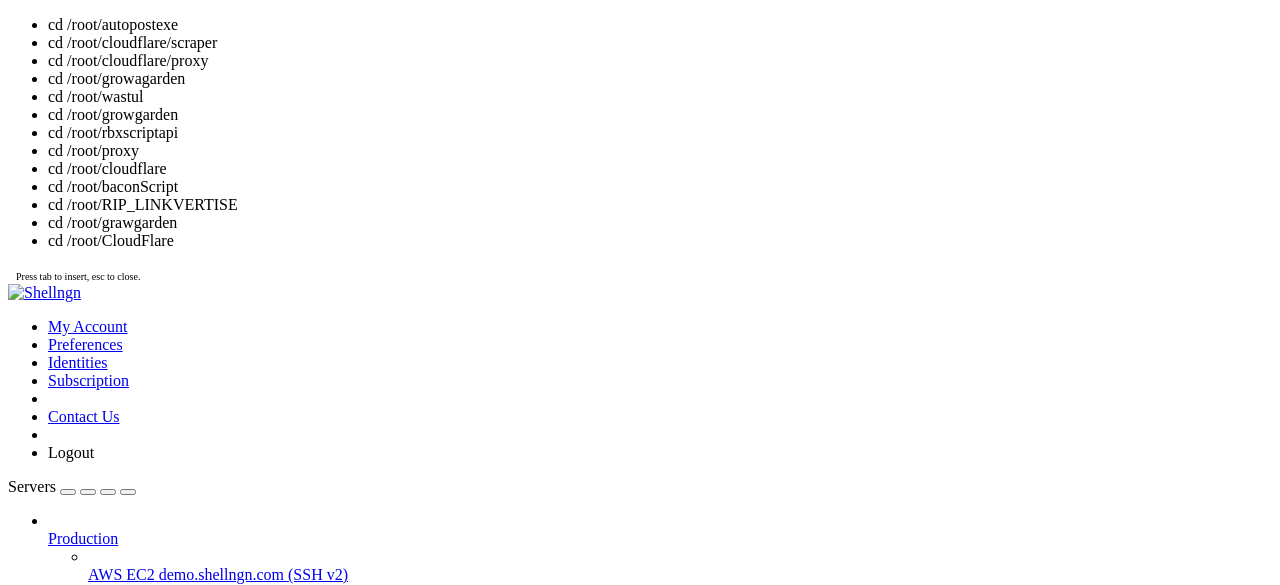 scroll, scrollTop: 28, scrollLeft: 0, axis: vertical 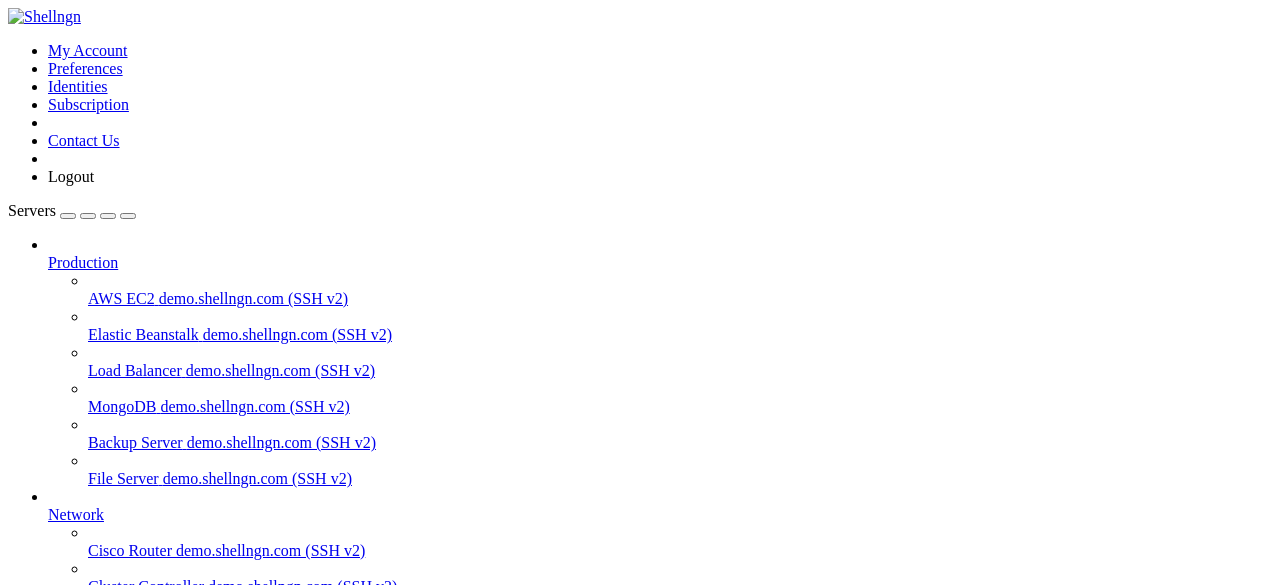 click on "скрапинг" at bounding box center [79, 870] 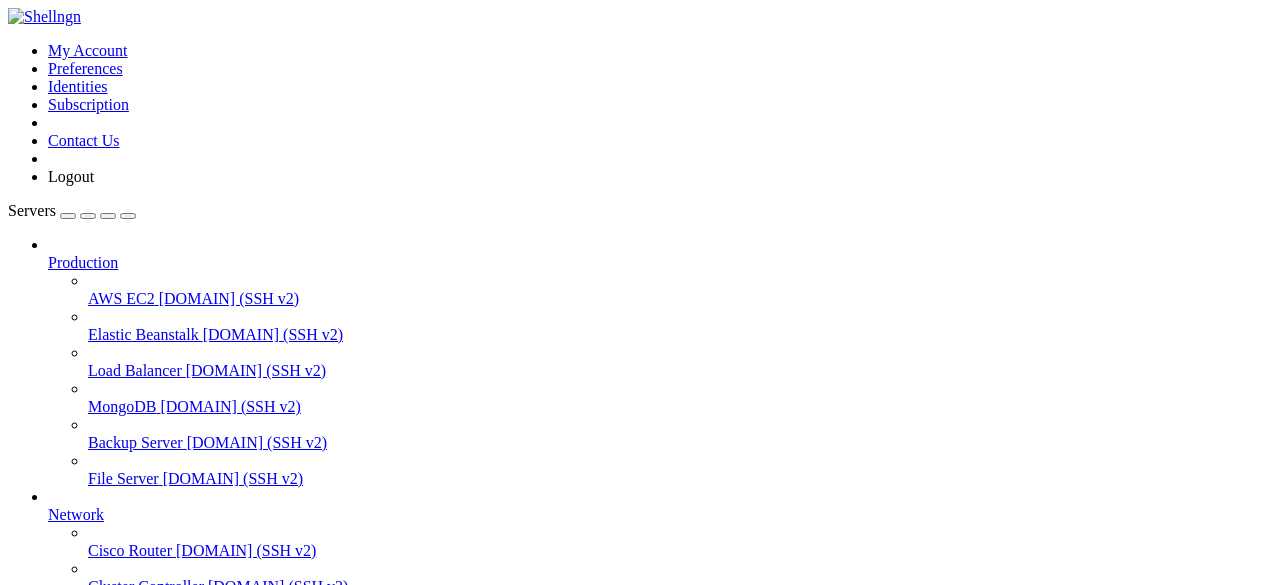 scroll, scrollTop: 0, scrollLeft: 0, axis: both 